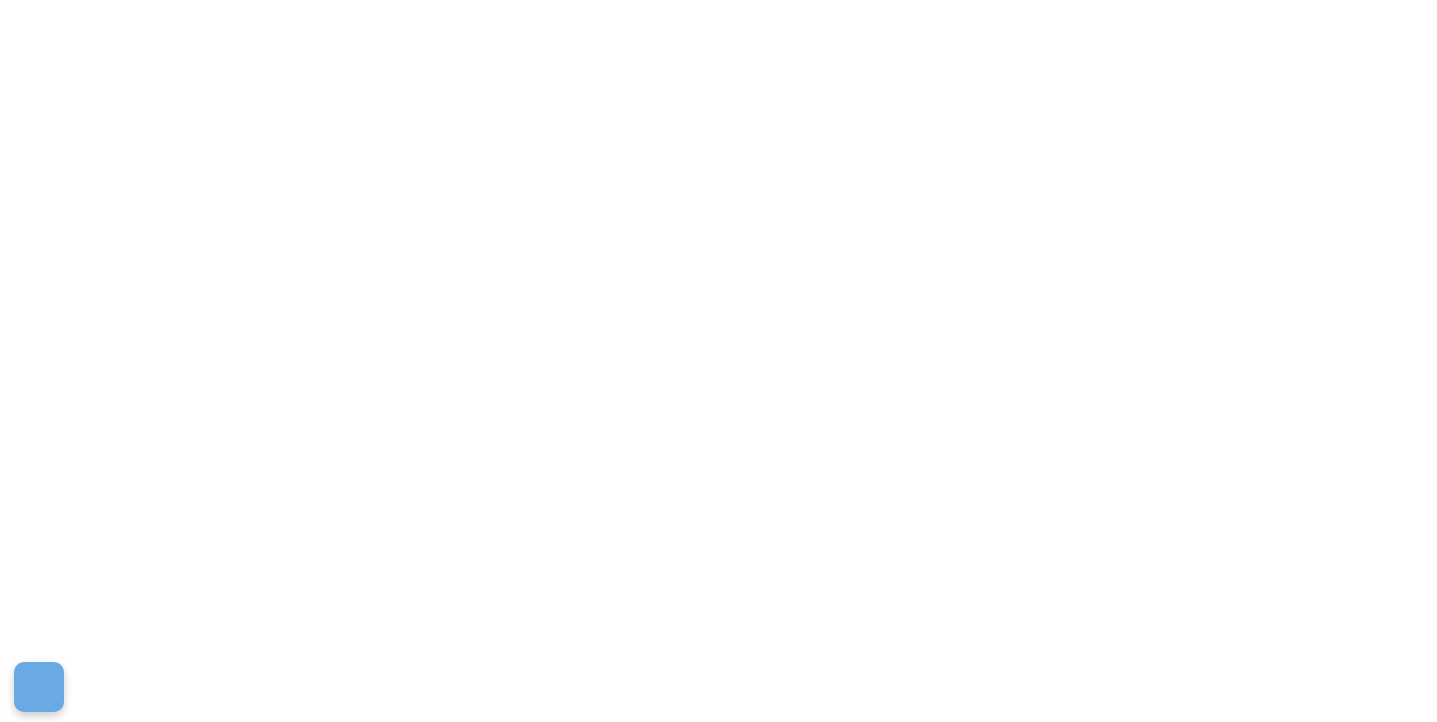scroll, scrollTop: 0, scrollLeft: 0, axis: both 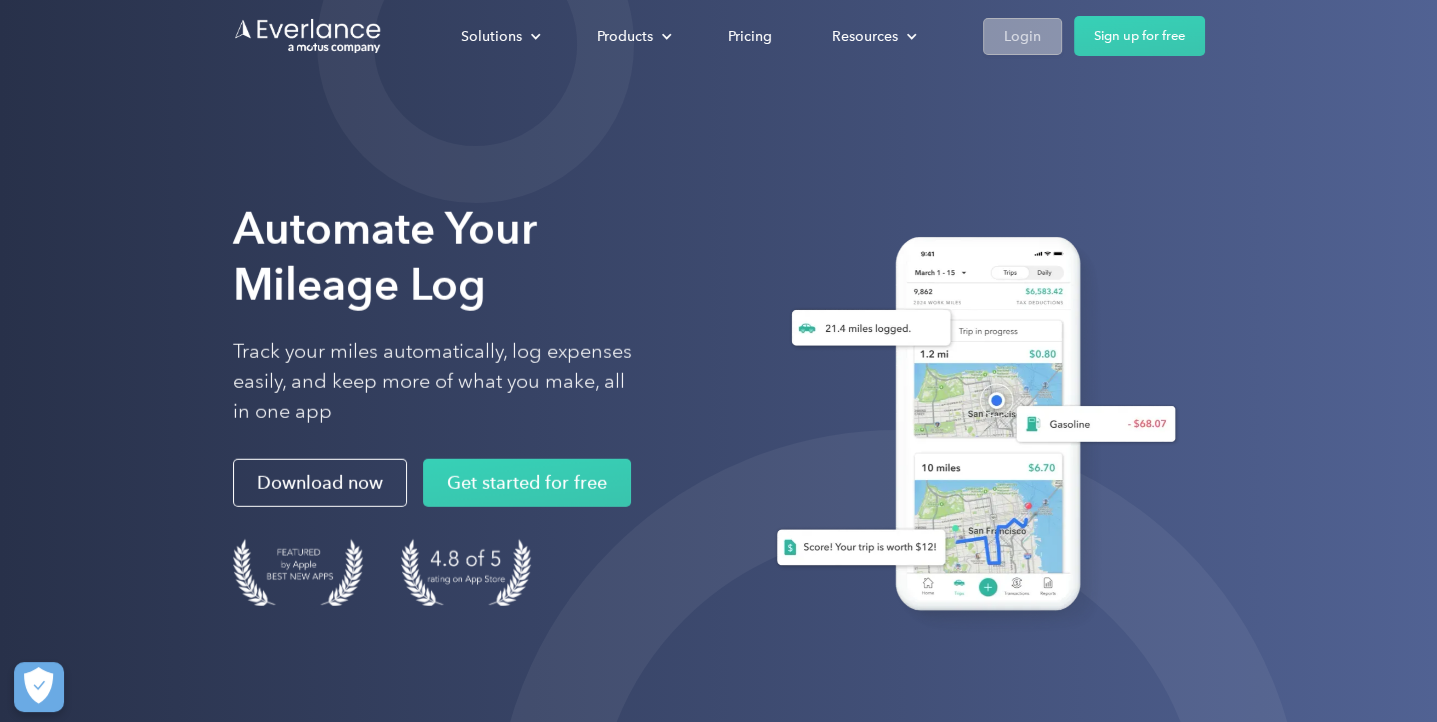 click on "Login" at bounding box center (1022, 36) 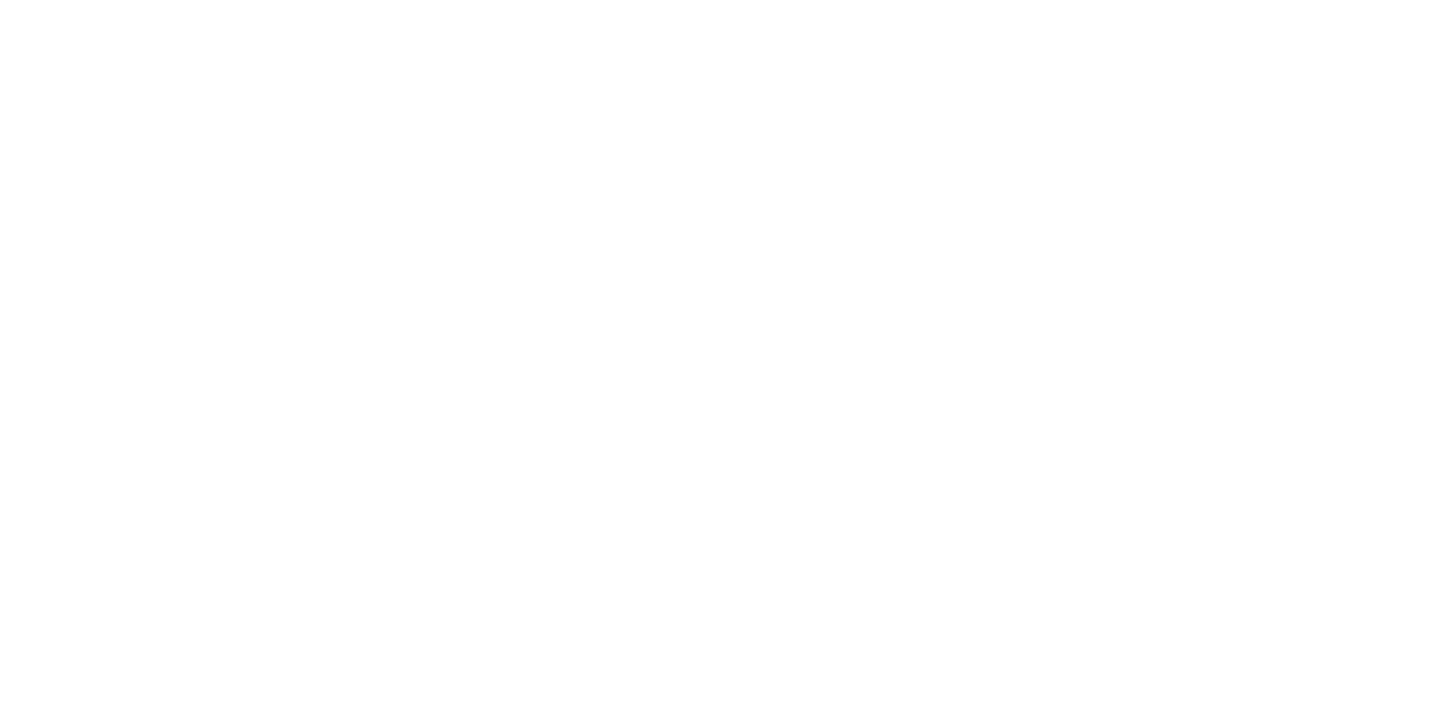 scroll, scrollTop: 0, scrollLeft: 0, axis: both 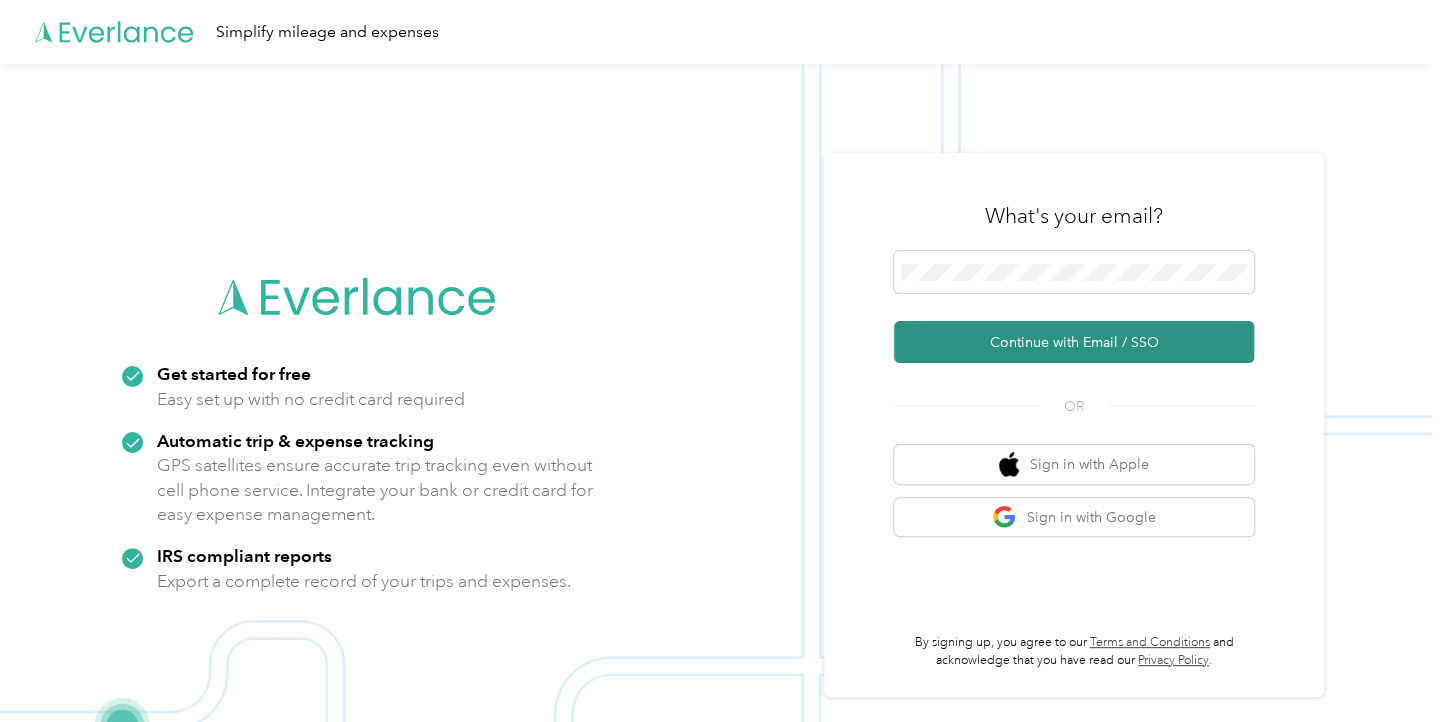 click on "Continue with Email / SSO" at bounding box center [1074, 342] 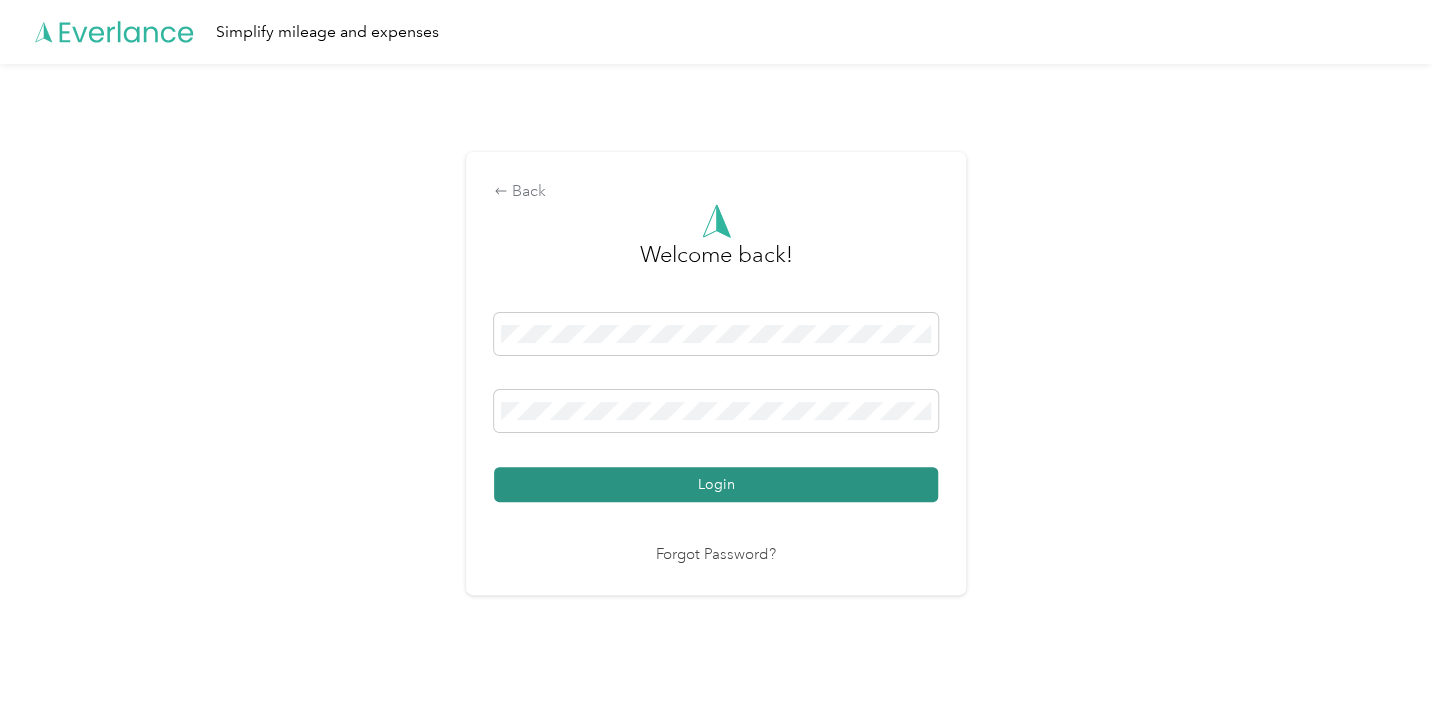 click on "Login" at bounding box center [716, 484] 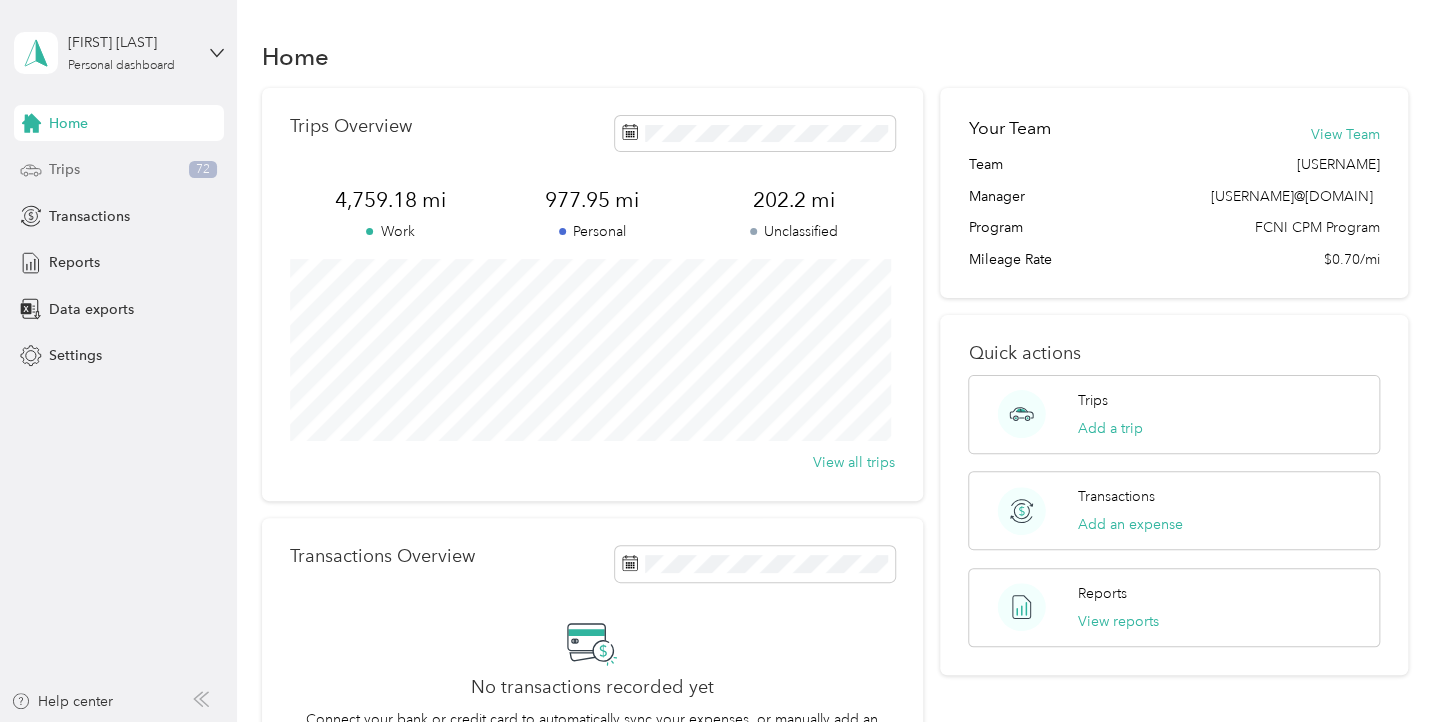click on "Trips 72" at bounding box center [119, 170] 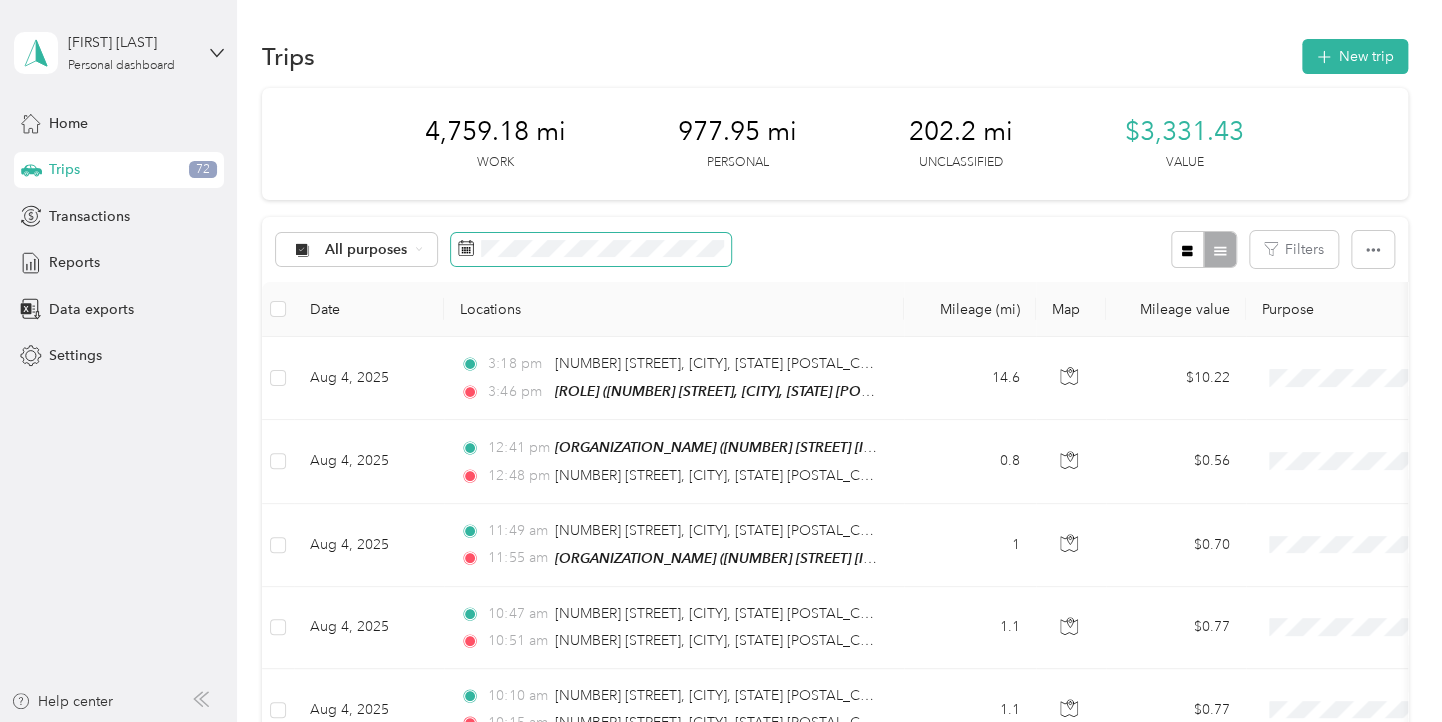 click at bounding box center [591, 250] 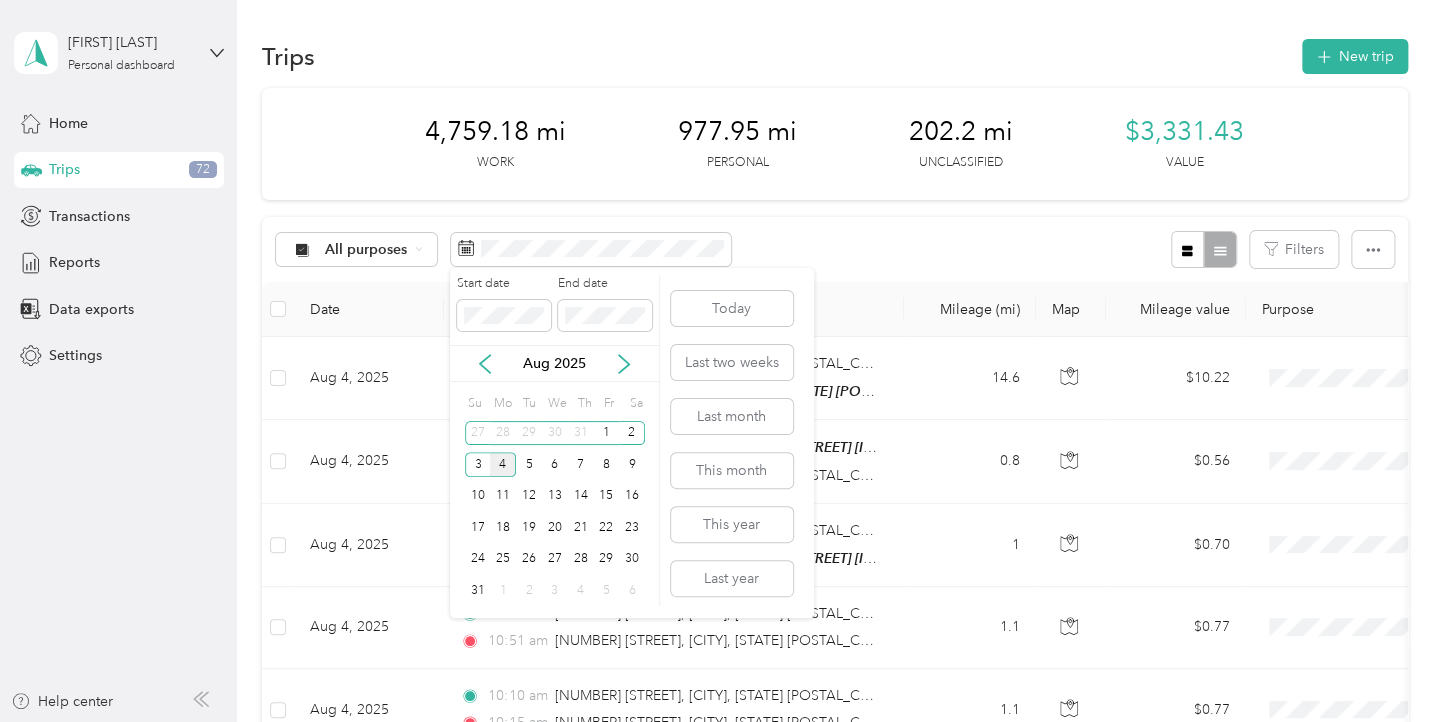 click on "4" at bounding box center (503, 464) 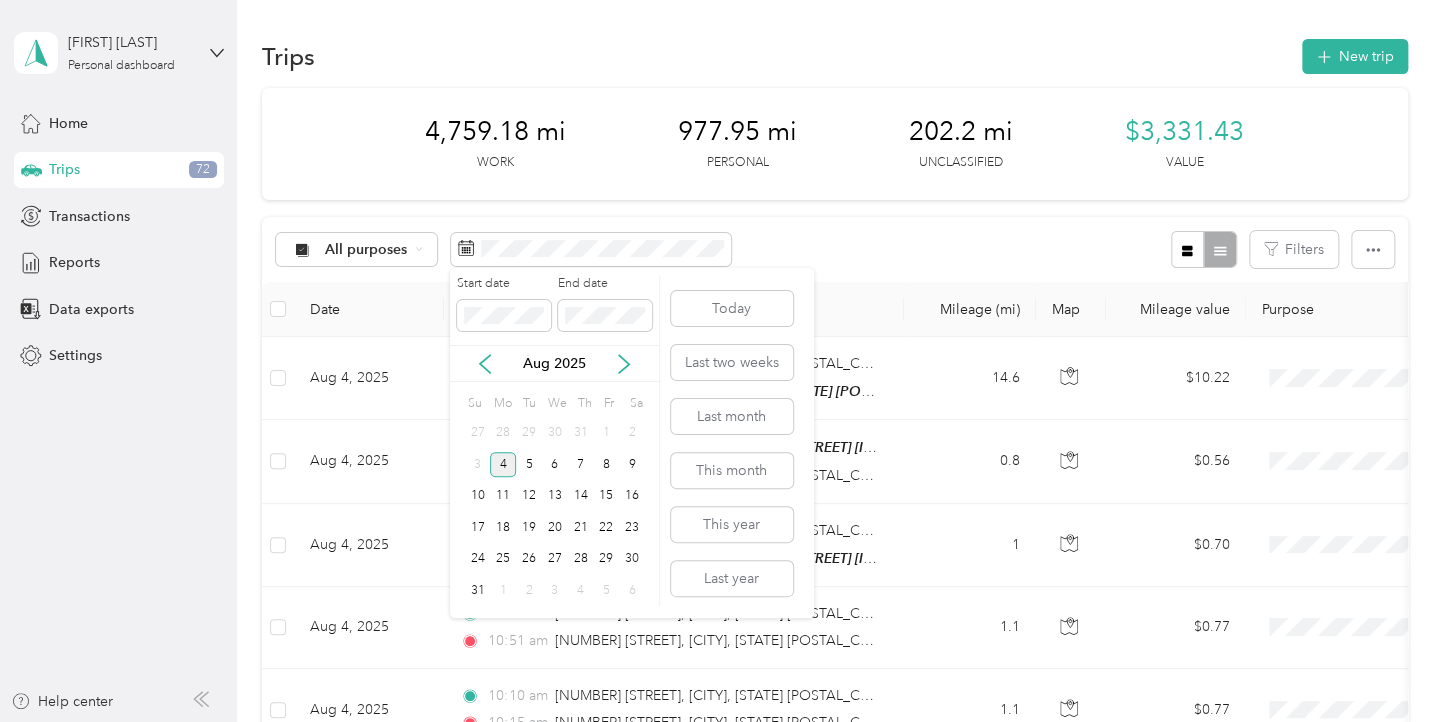 click on "4" at bounding box center (503, 464) 